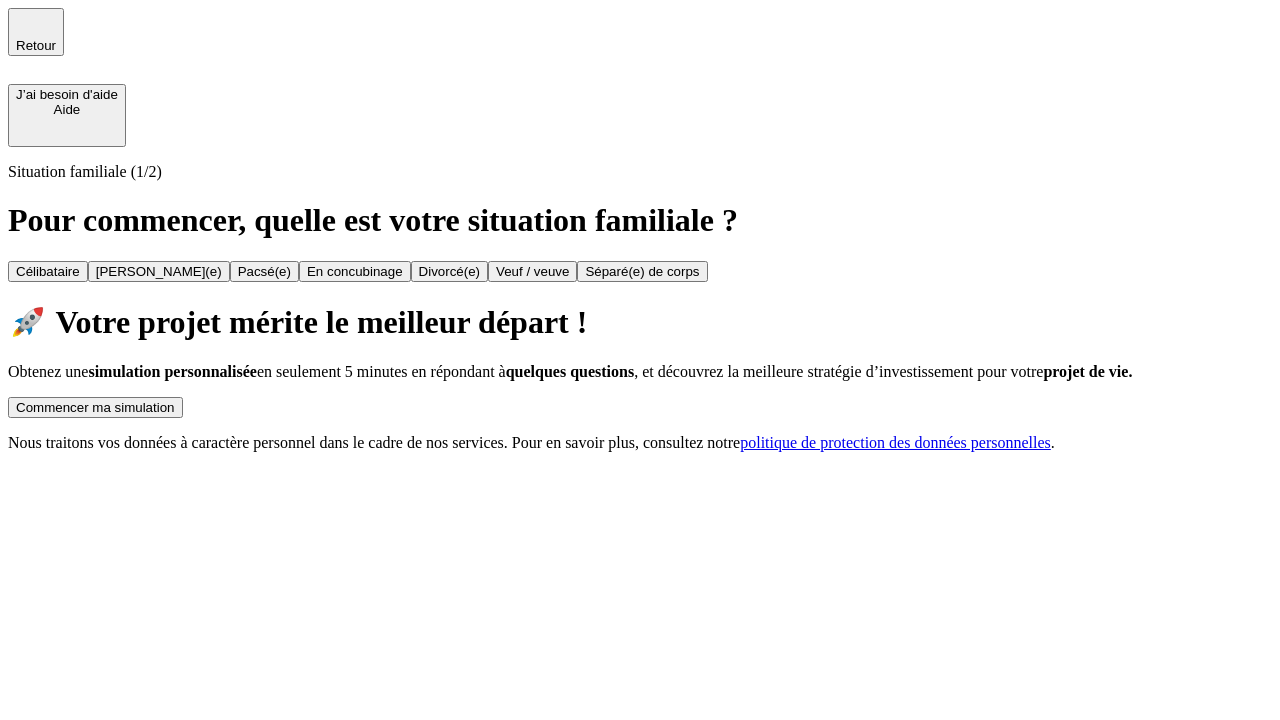 scroll, scrollTop: 0, scrollLeft: 0, axis: both 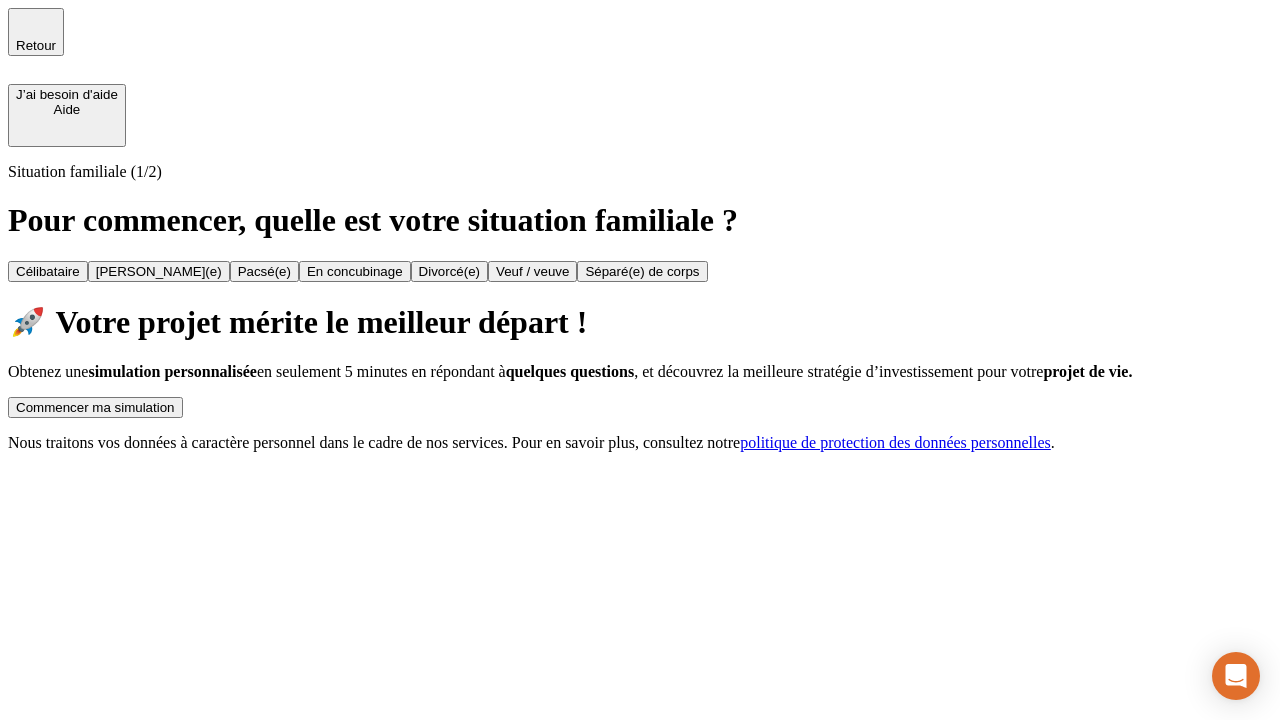 click on "Commencer ma simulation" at bounding box center (95, 407) 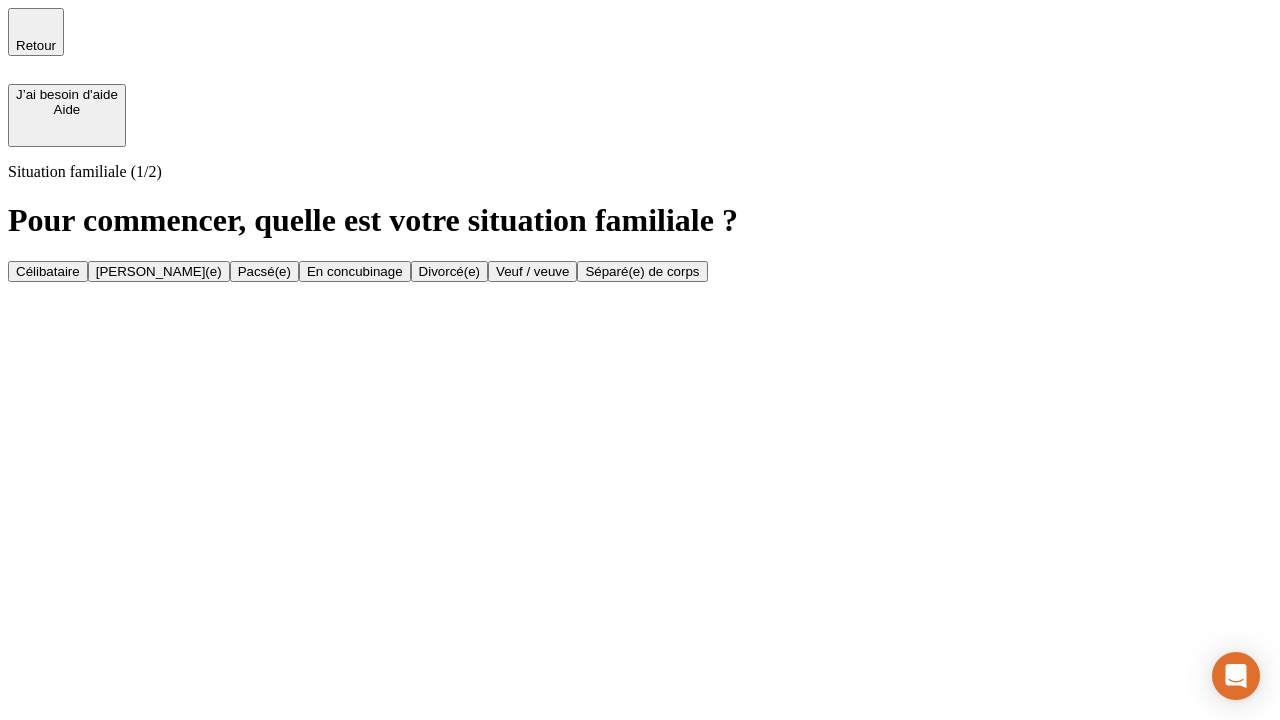 click on "[PERSON_NAME](e)" at bounding box center [159, 271] 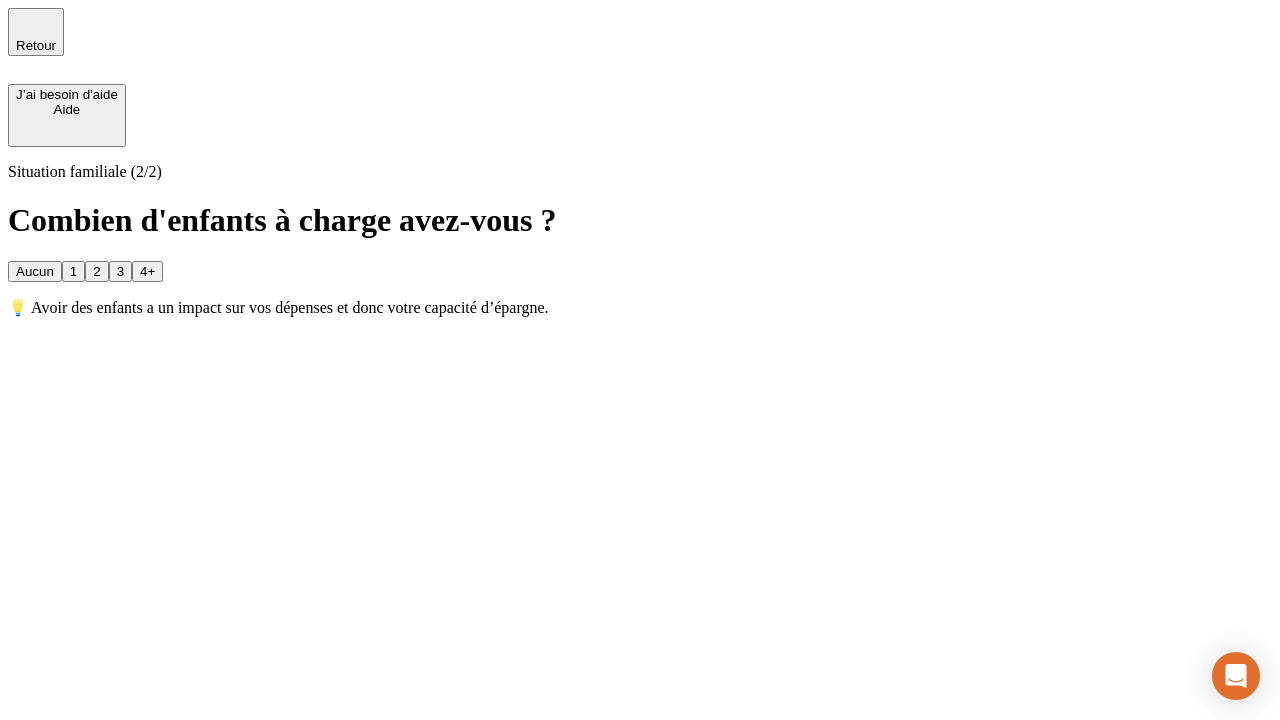 click on "1" at bounding box center [73, 271] 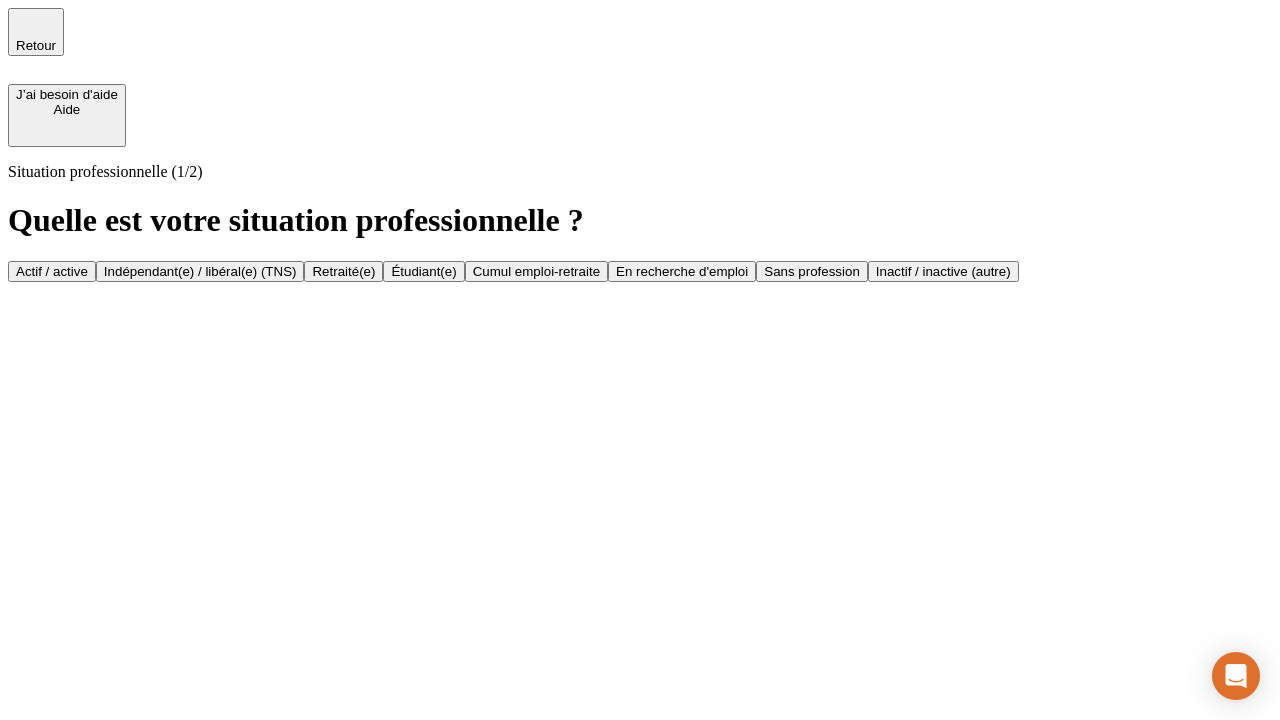 click on "Actif / active" at bounding box center [52, 271] 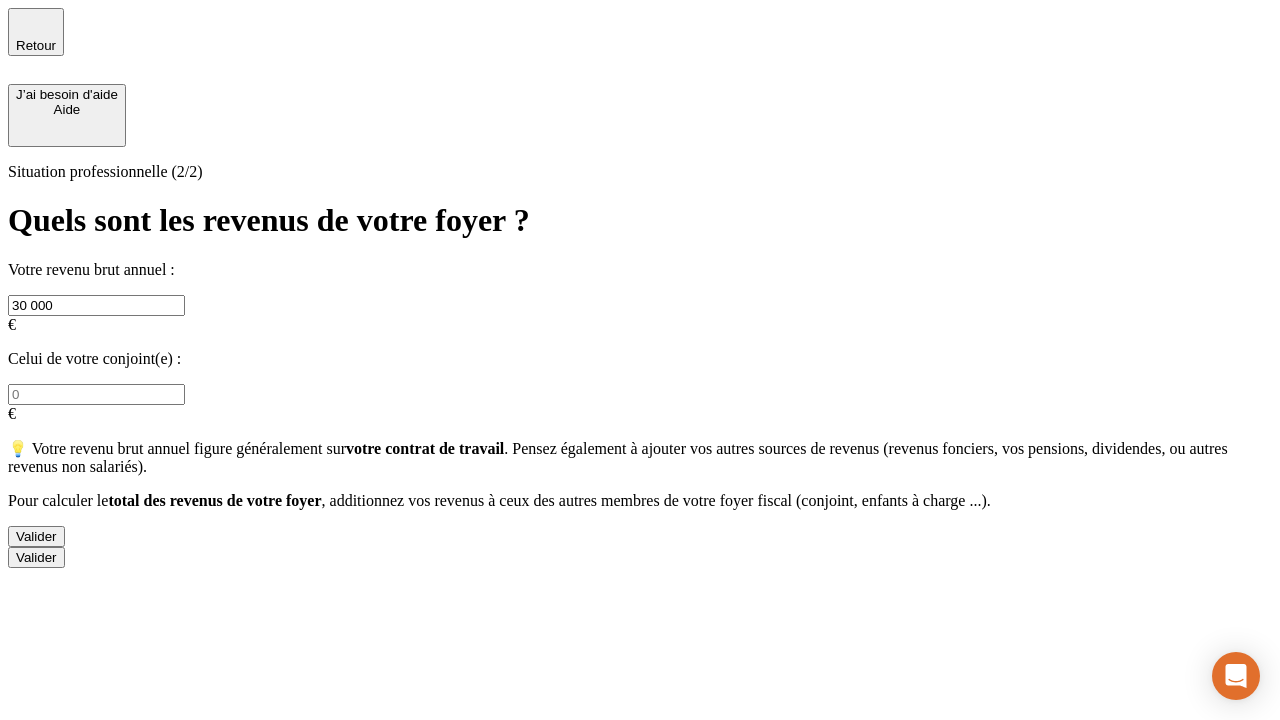type on "30 000" 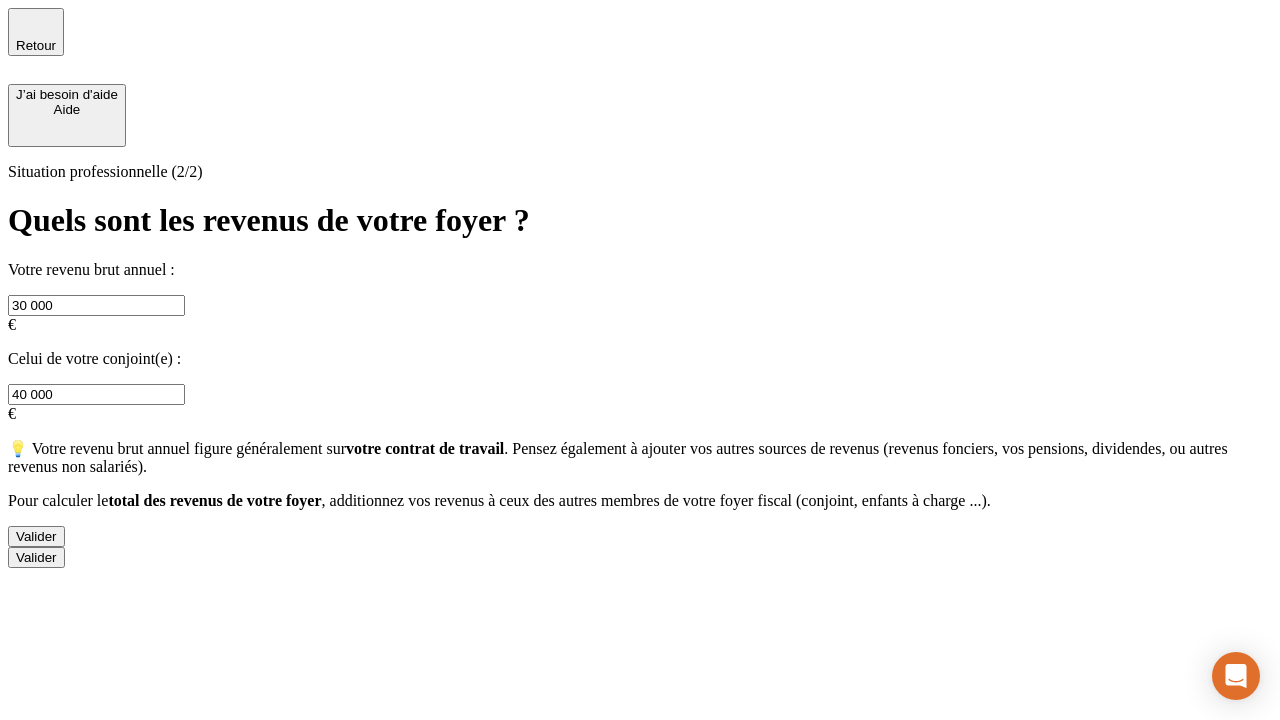 click on "Valider" at bounding box center (36, 536) 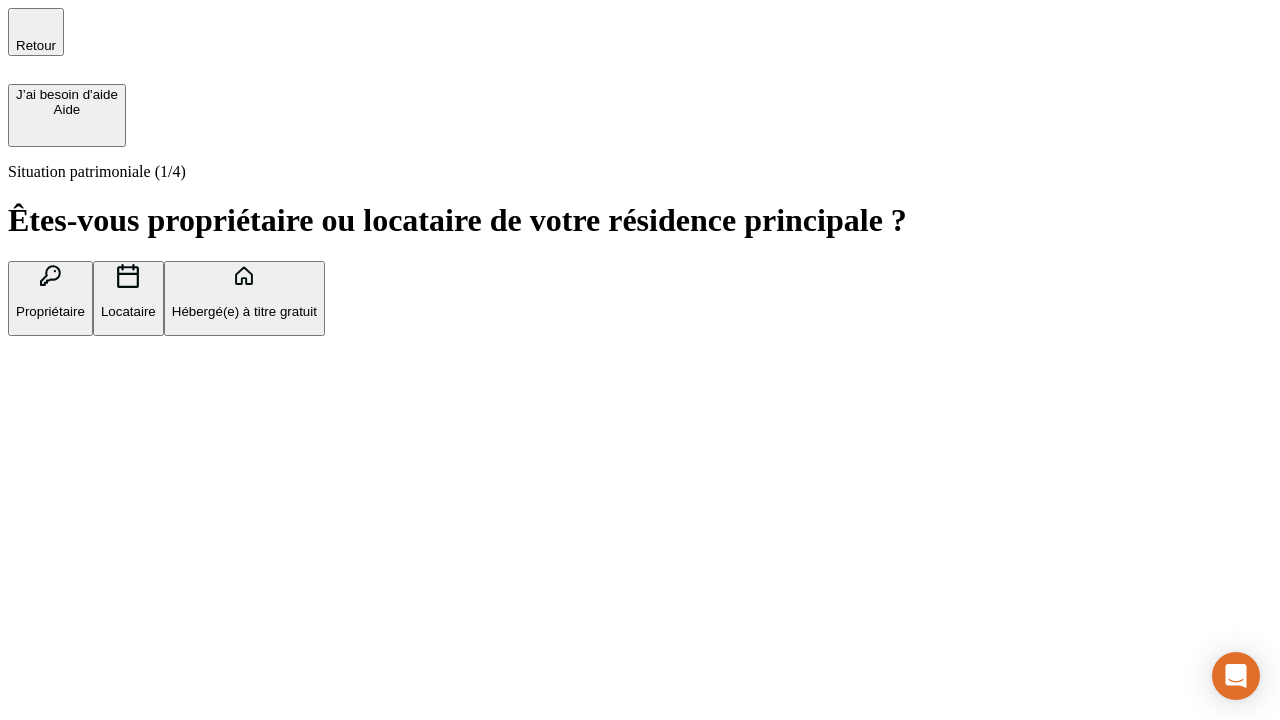 click on "Propriétaire" at bounding box center [50, 311] 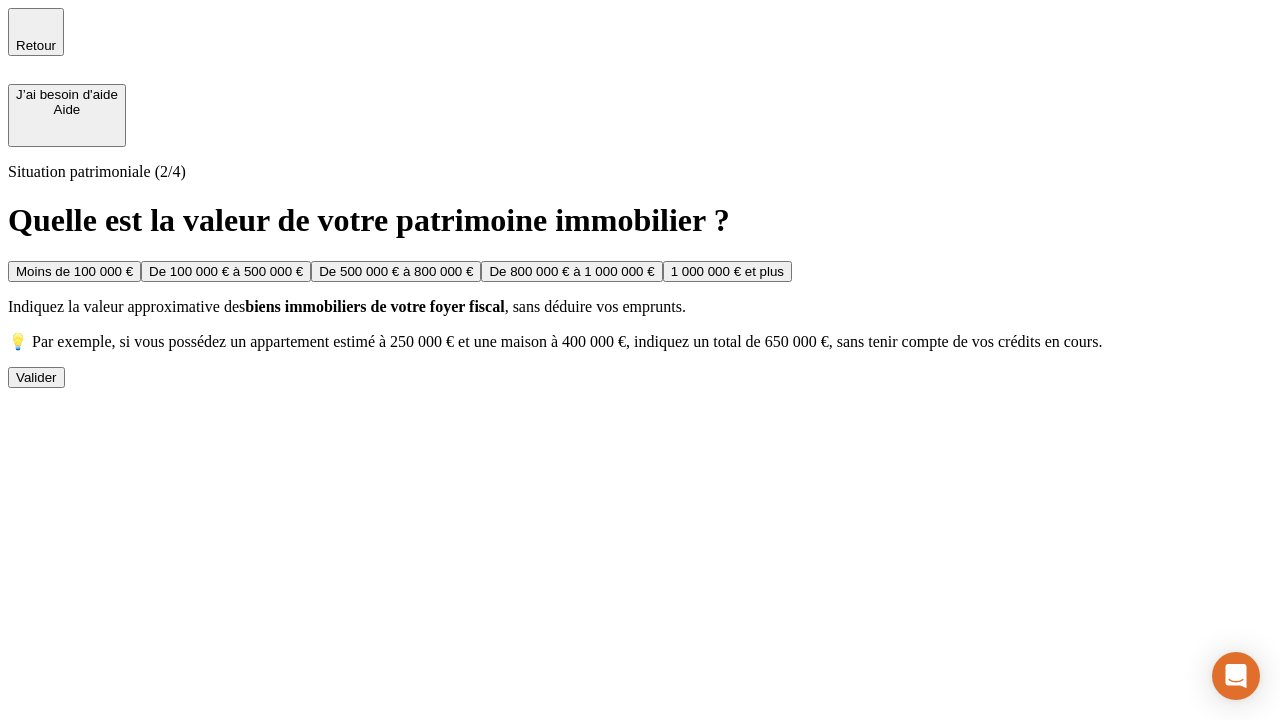 click on "De 100 000 € à 500 000 €" at bounding box center [226, 271] 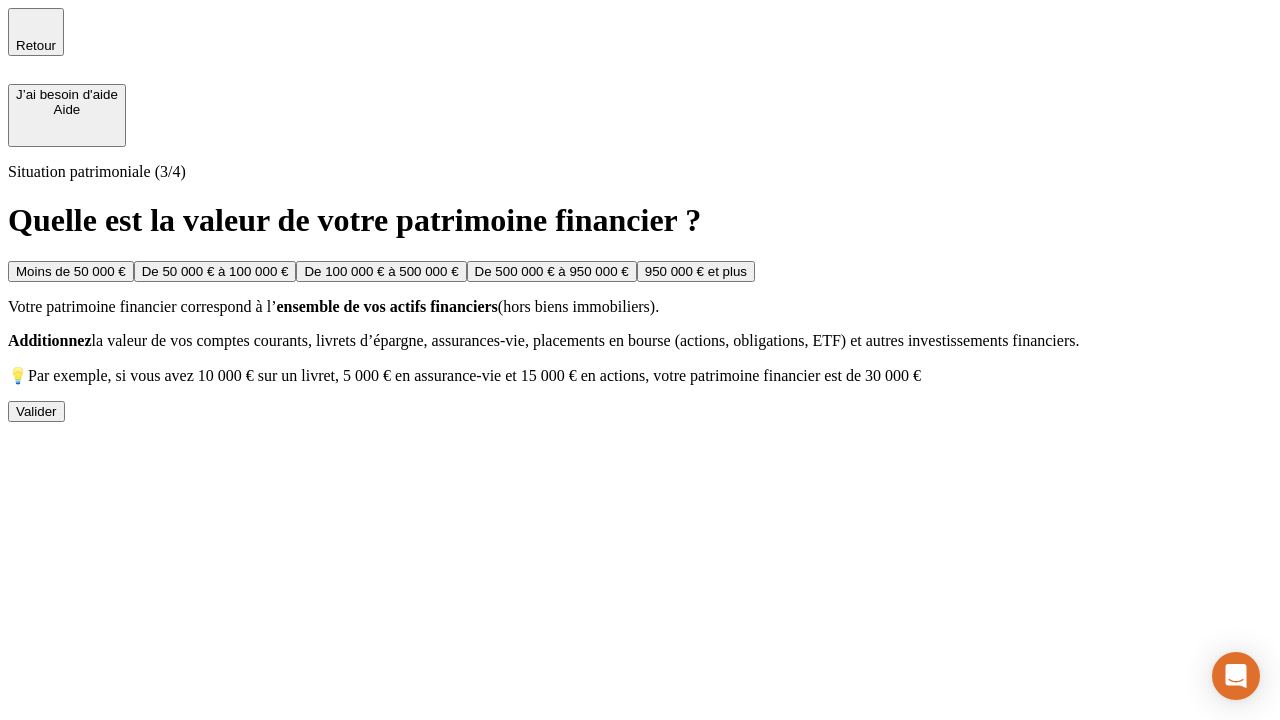click on "Moins de 50 000 €" at bounding box center (71, 271) 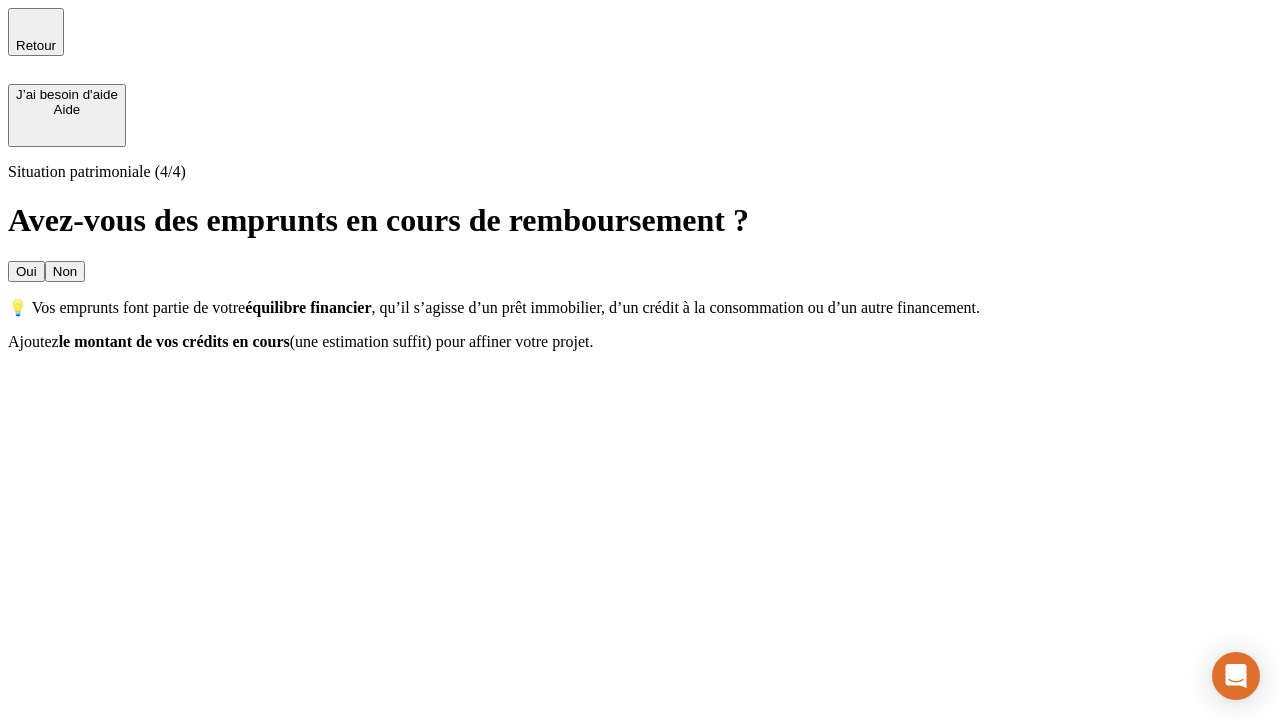 click on "Oui" at bounding box center (26, 271) 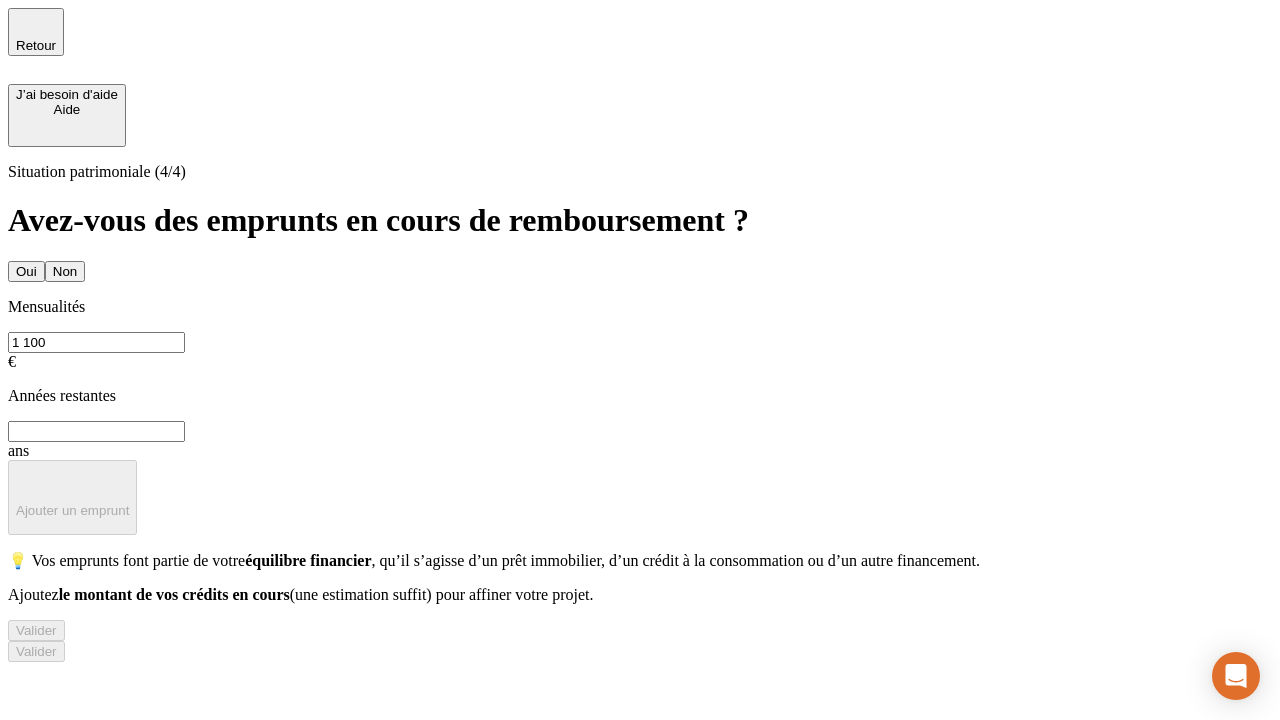 type on "1 100" 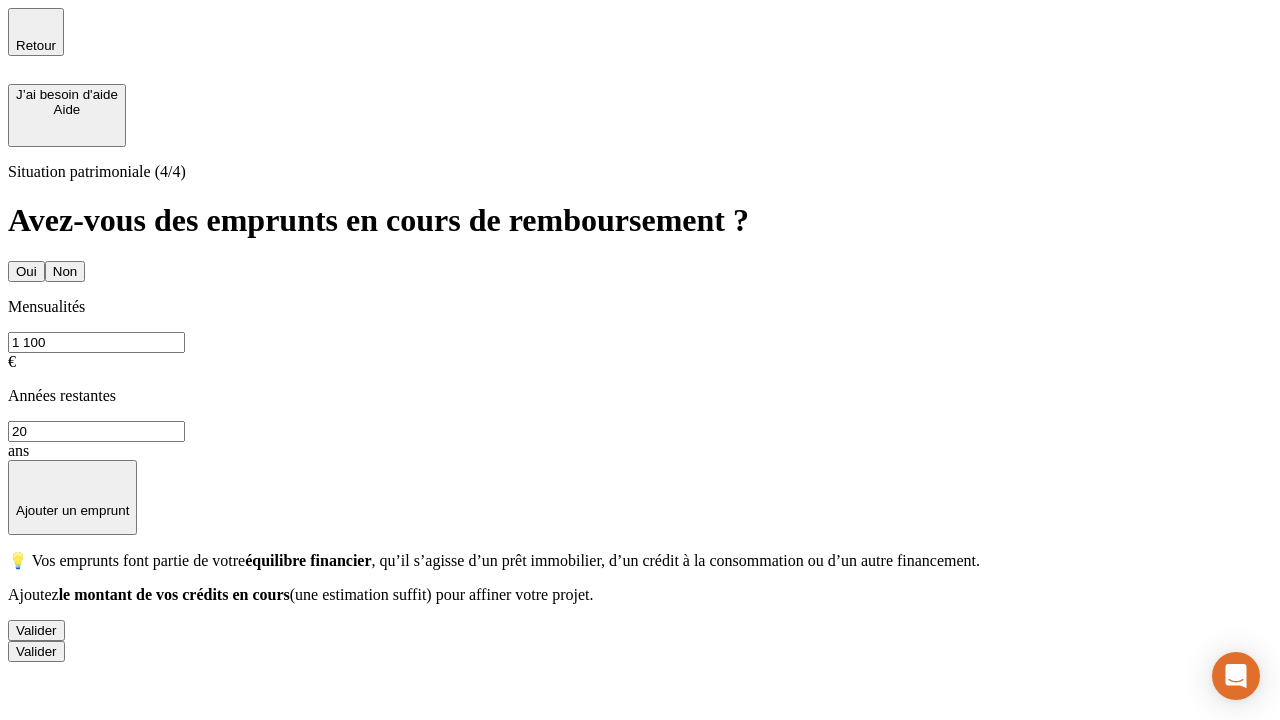 click on "Valider" at bounding box center (36, 630) 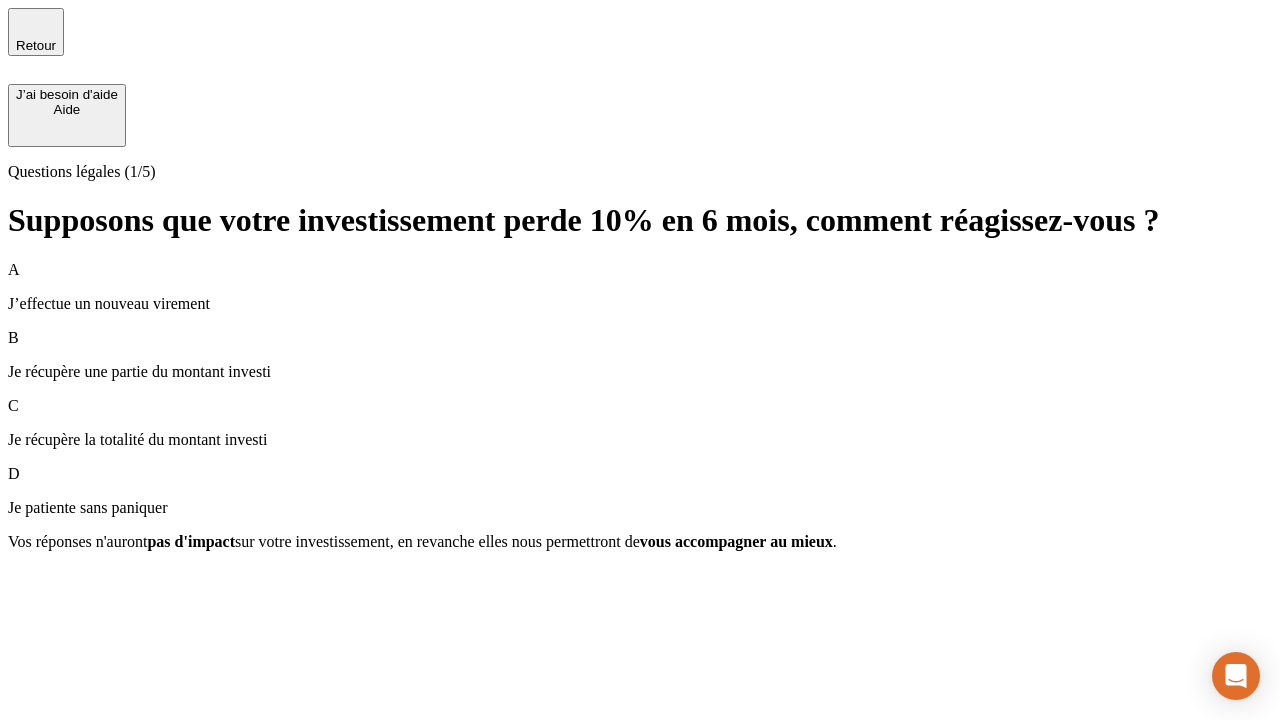 click on "Je récupère une partie du montant investi" at bounding box center (640, 372) 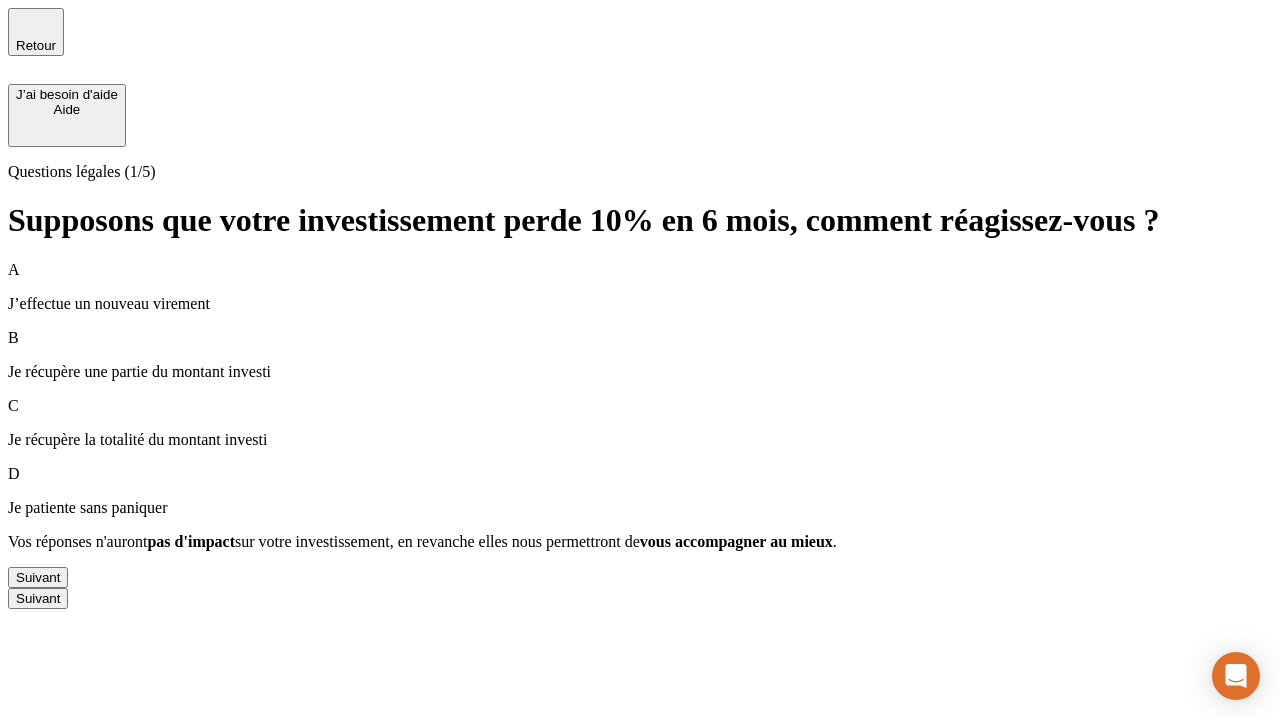 click on "Suivant" at bounding box center (38, 577) 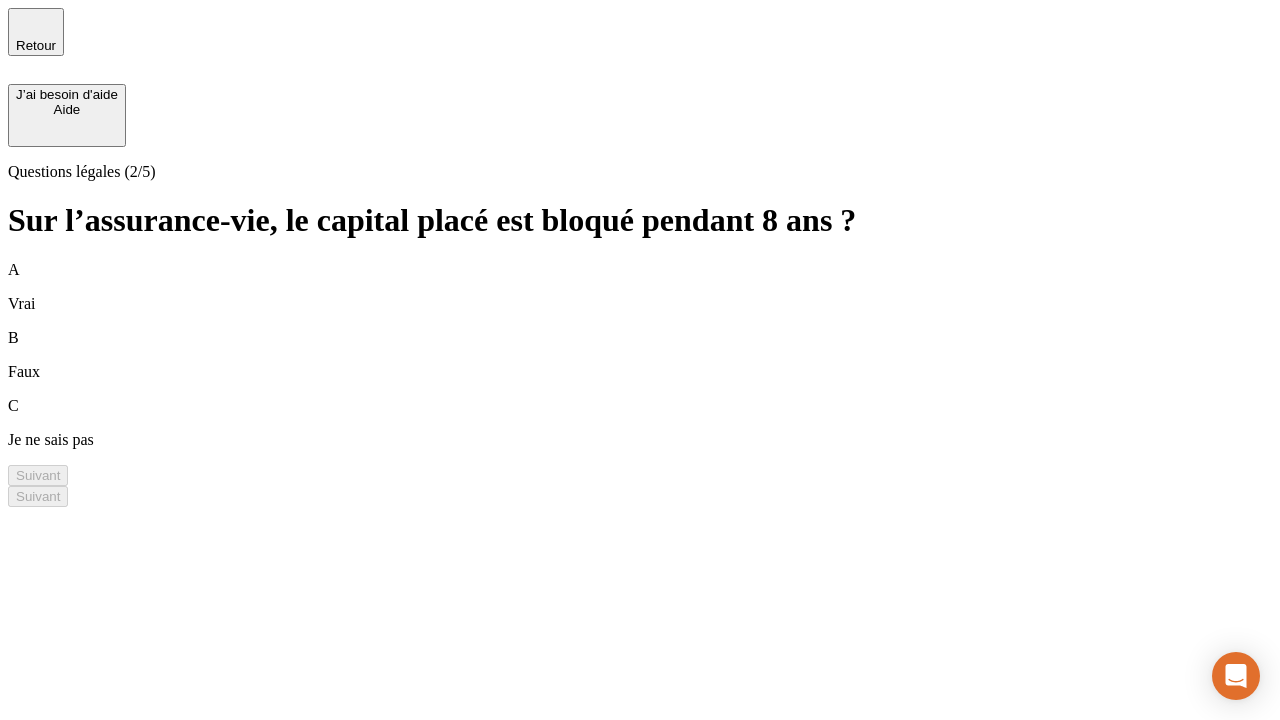click on "A Vrai" at bounding box center (640, 287) 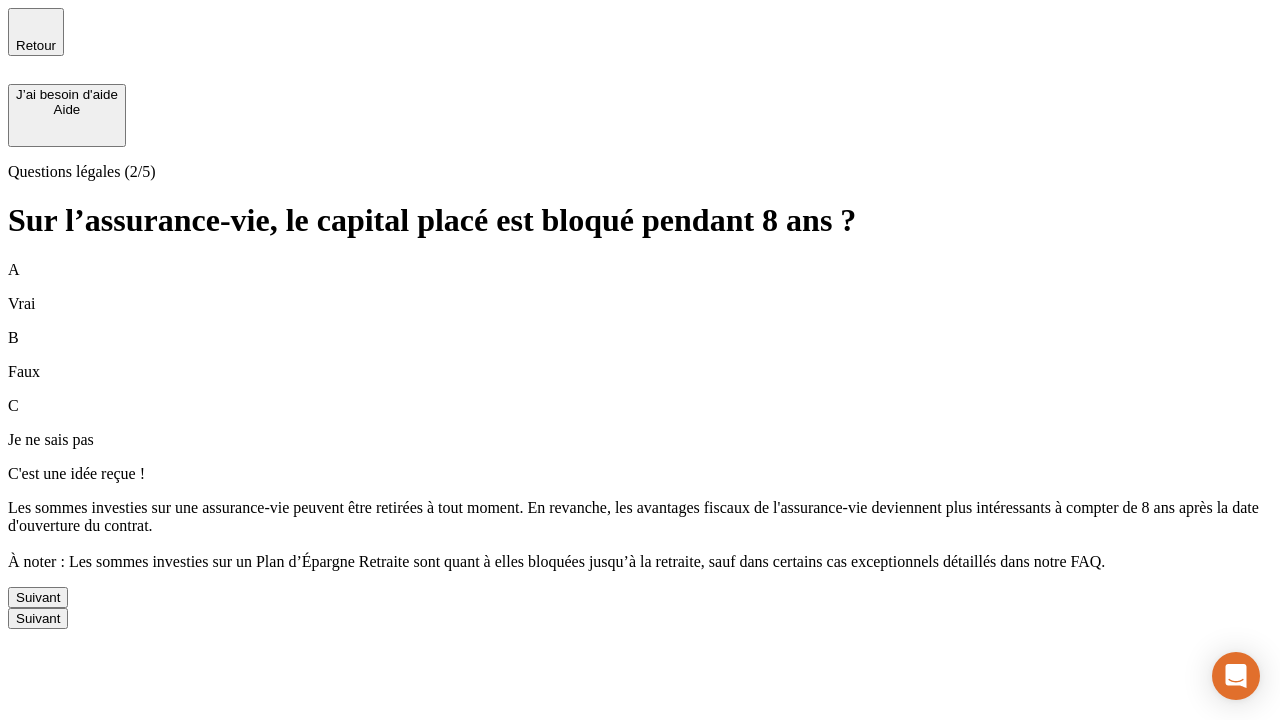 click on "Suivant" at bounding box center [38, 597] 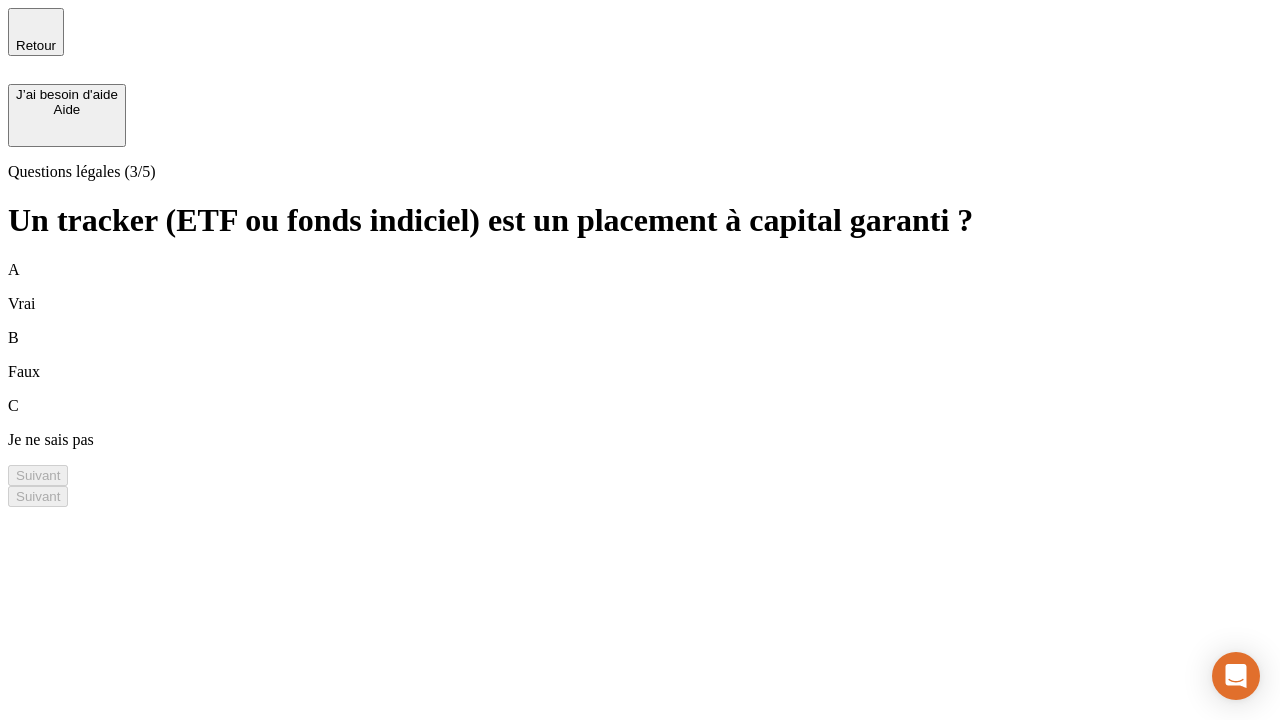click on "B Faux" at bounding box center [640, 355] 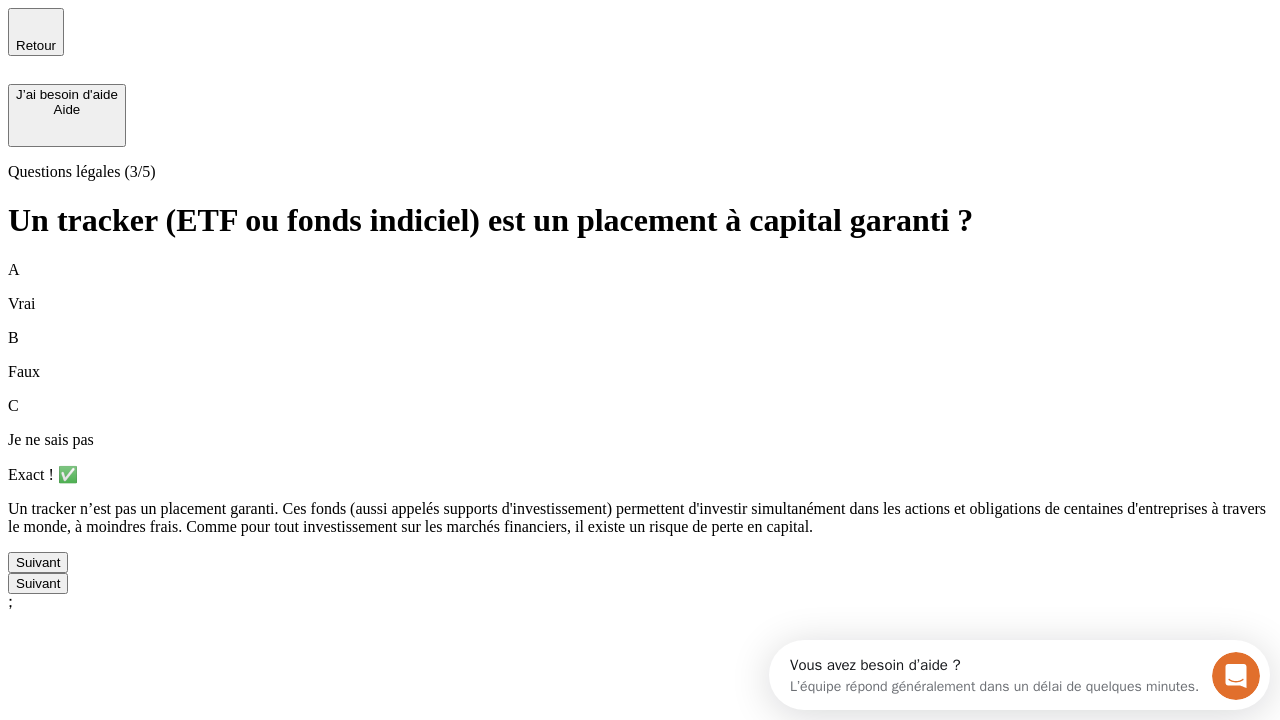 scroll, scrollTop: 0, scrollLeft: 0, axis: both 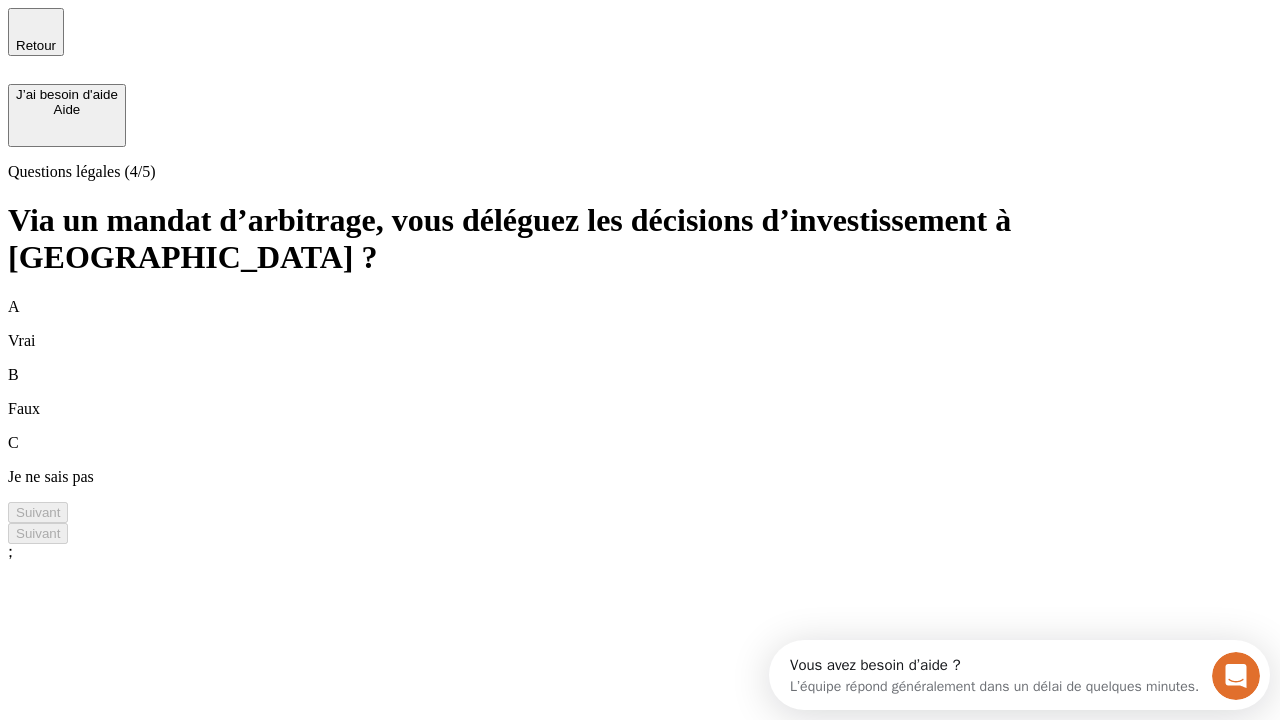 click on "A Vrai" at bounding box center (640, 324) 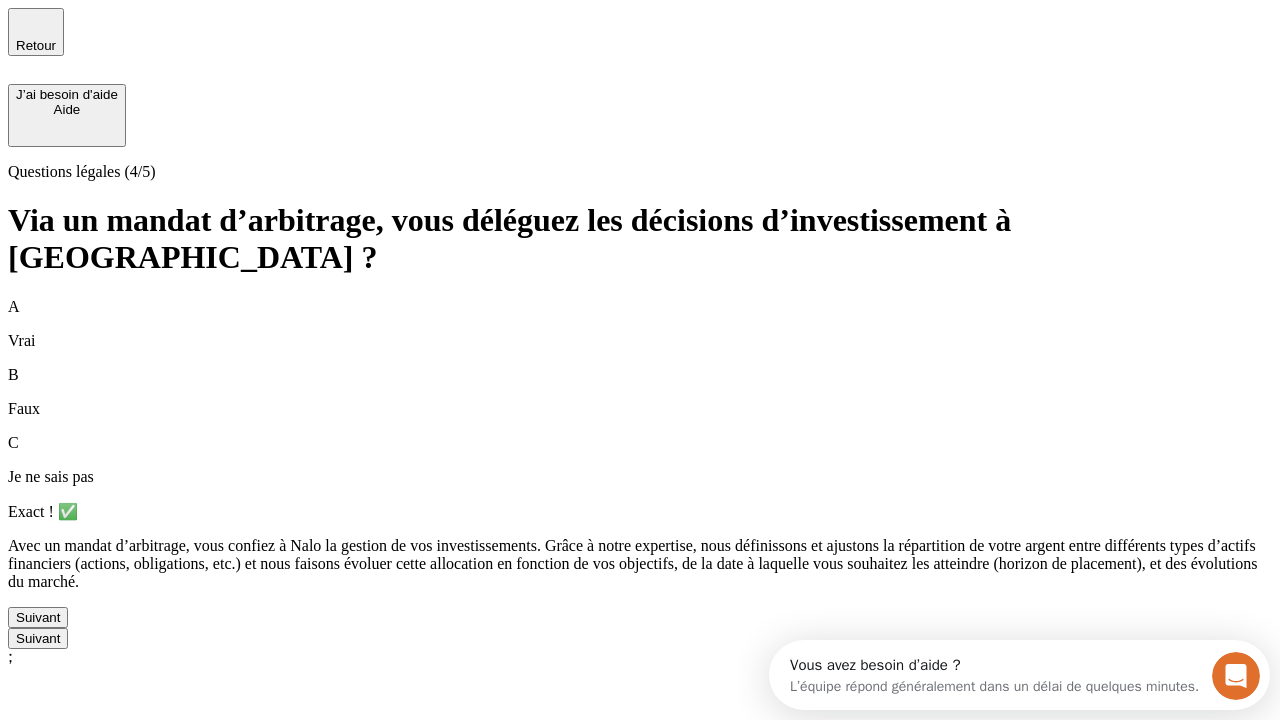 click on "Suivant" at bounding box center [38, 617] 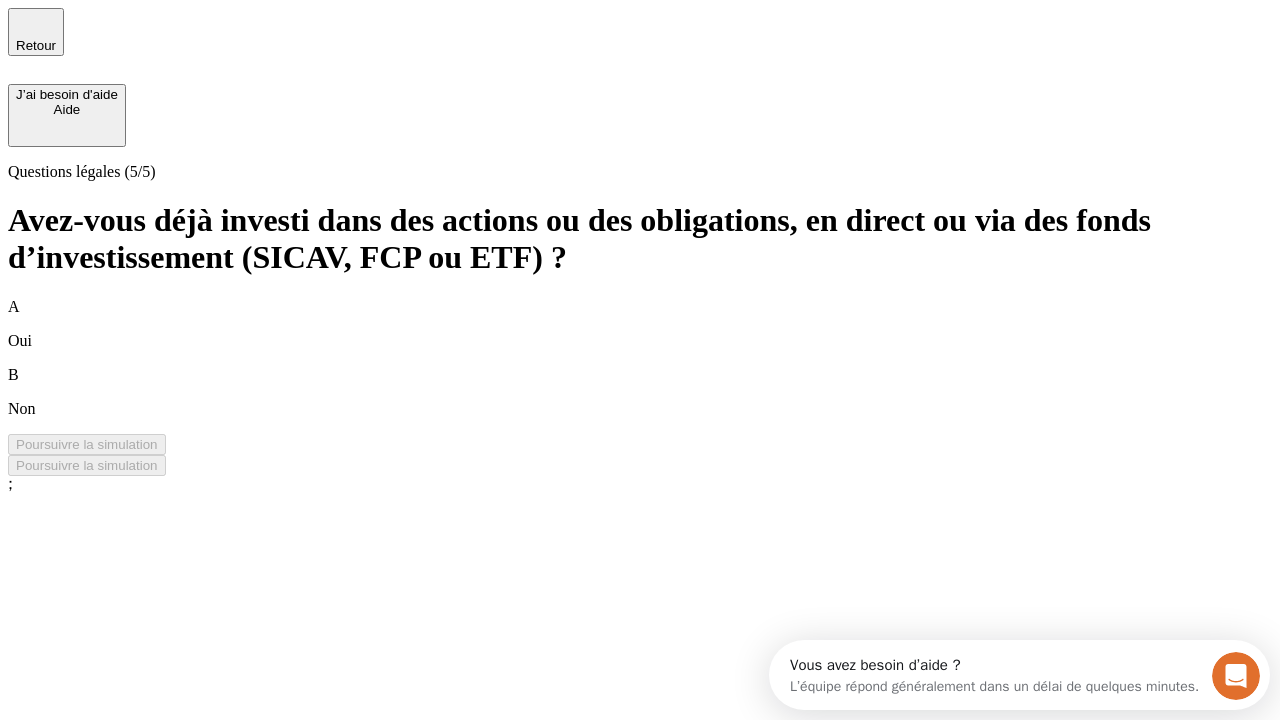 click on "B Non" at bounding box center (640, 392) 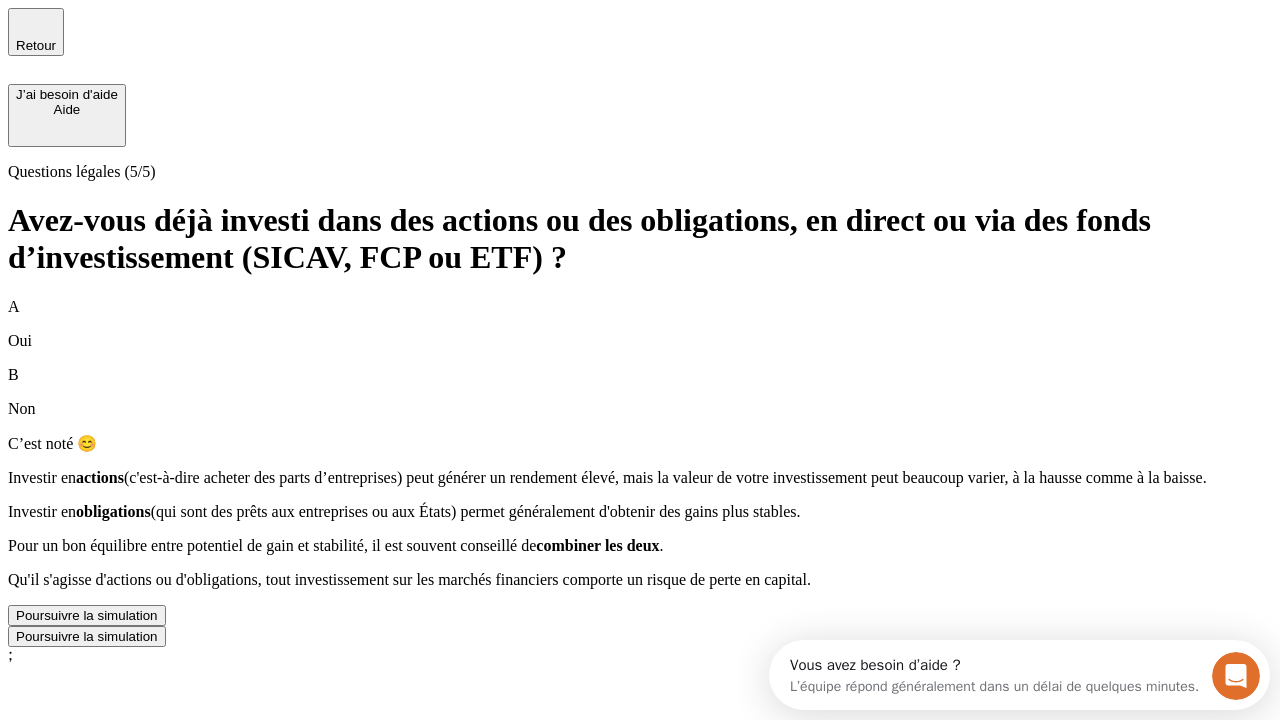 click on "Poursuivre la simulation" at bounding box center [87, 615] 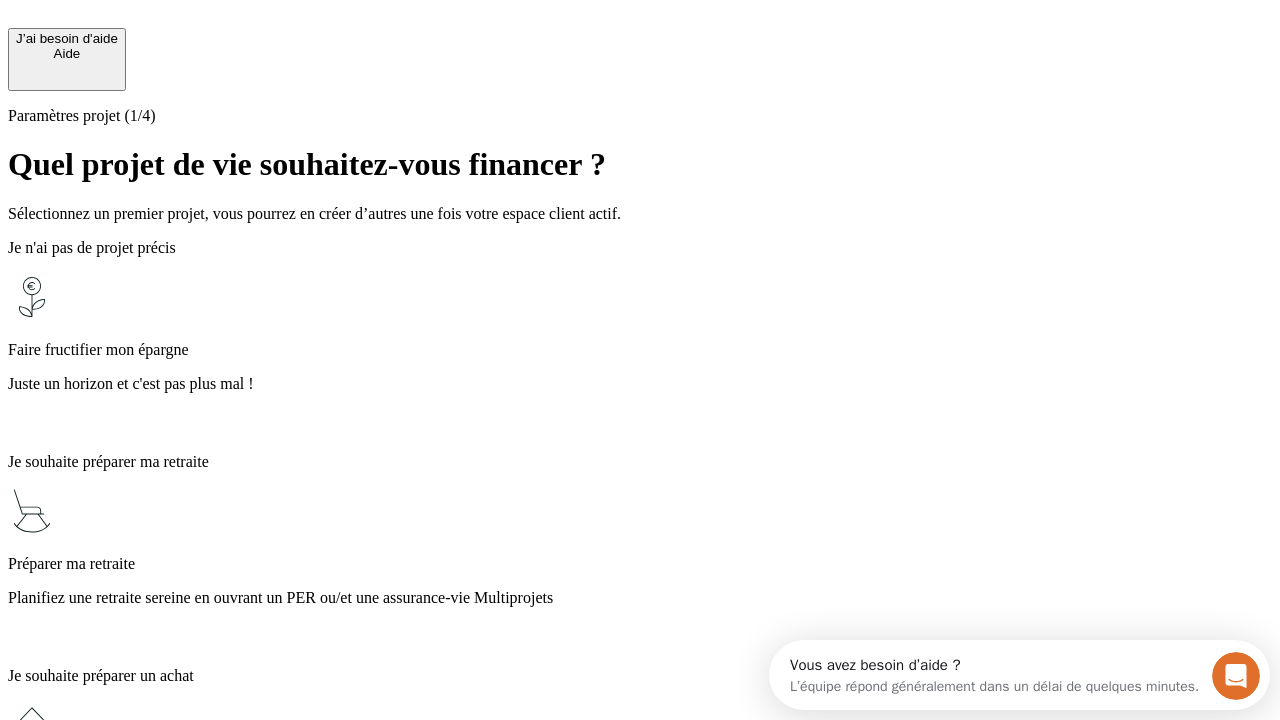 click on "Profitez des avantages fiscaux de l’assurance-vie" at bounding box center [640, 1354] 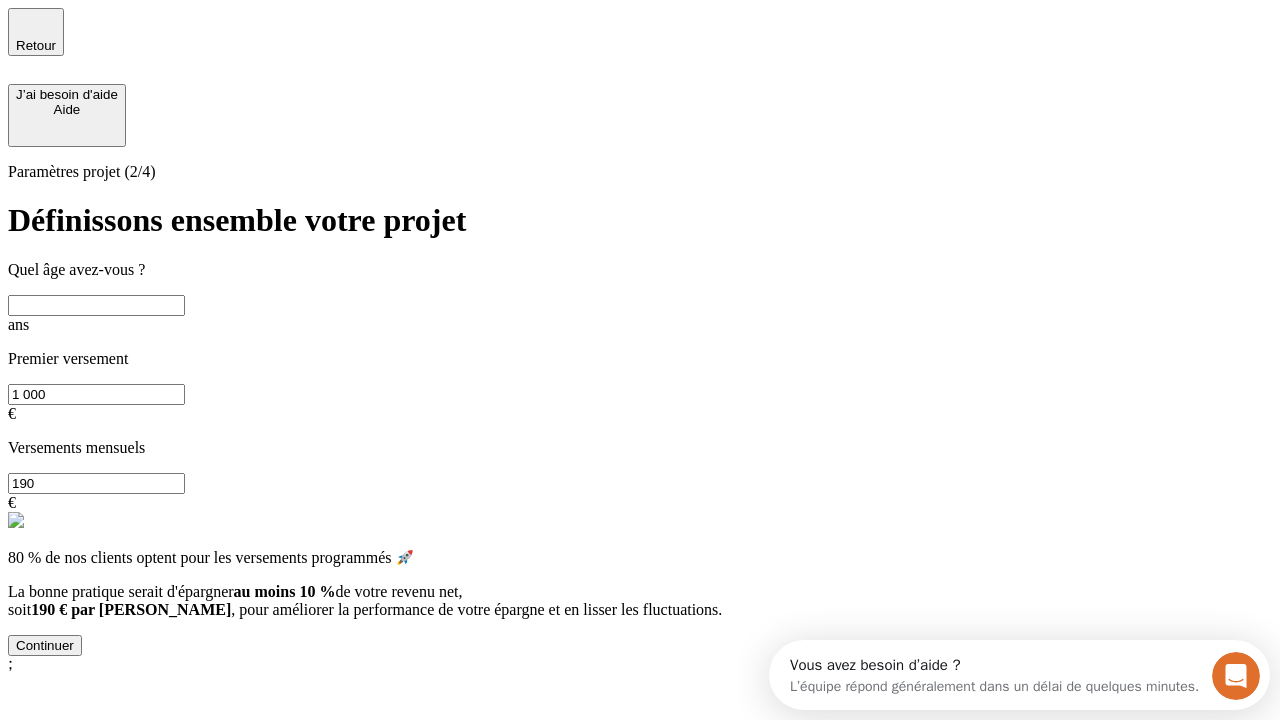 click at bounding box center [96, 305] 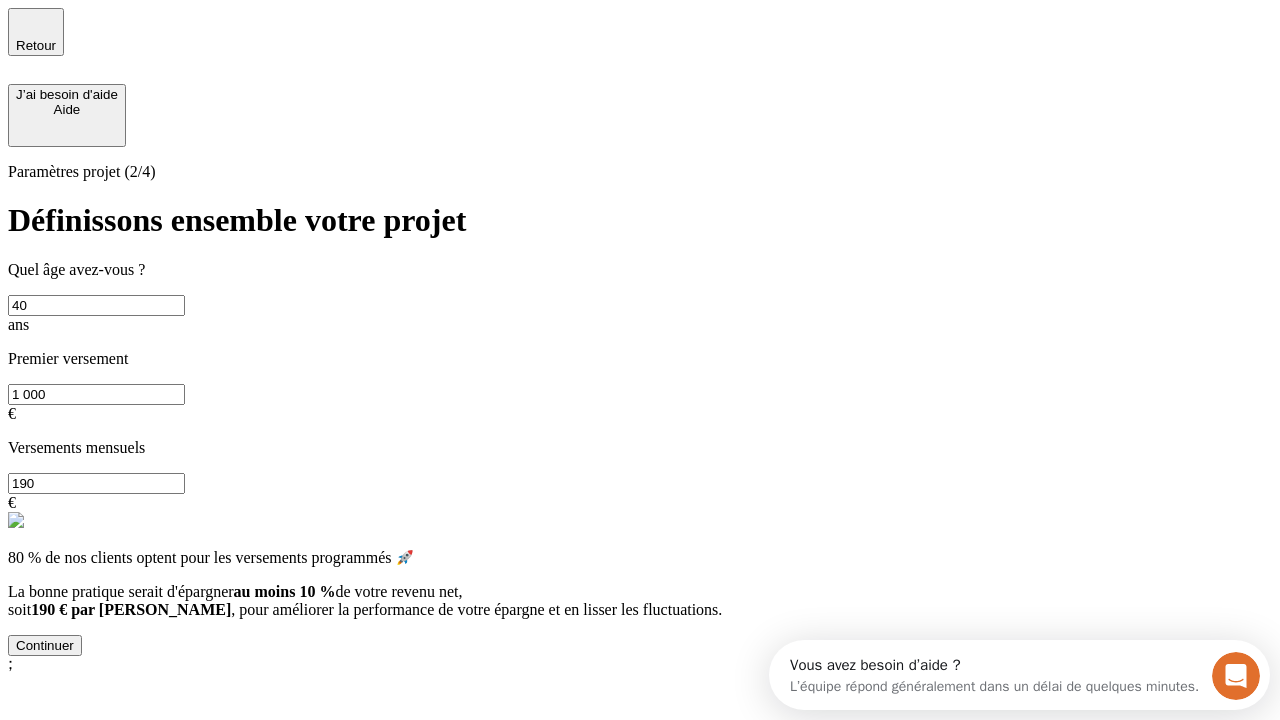 type on "40" 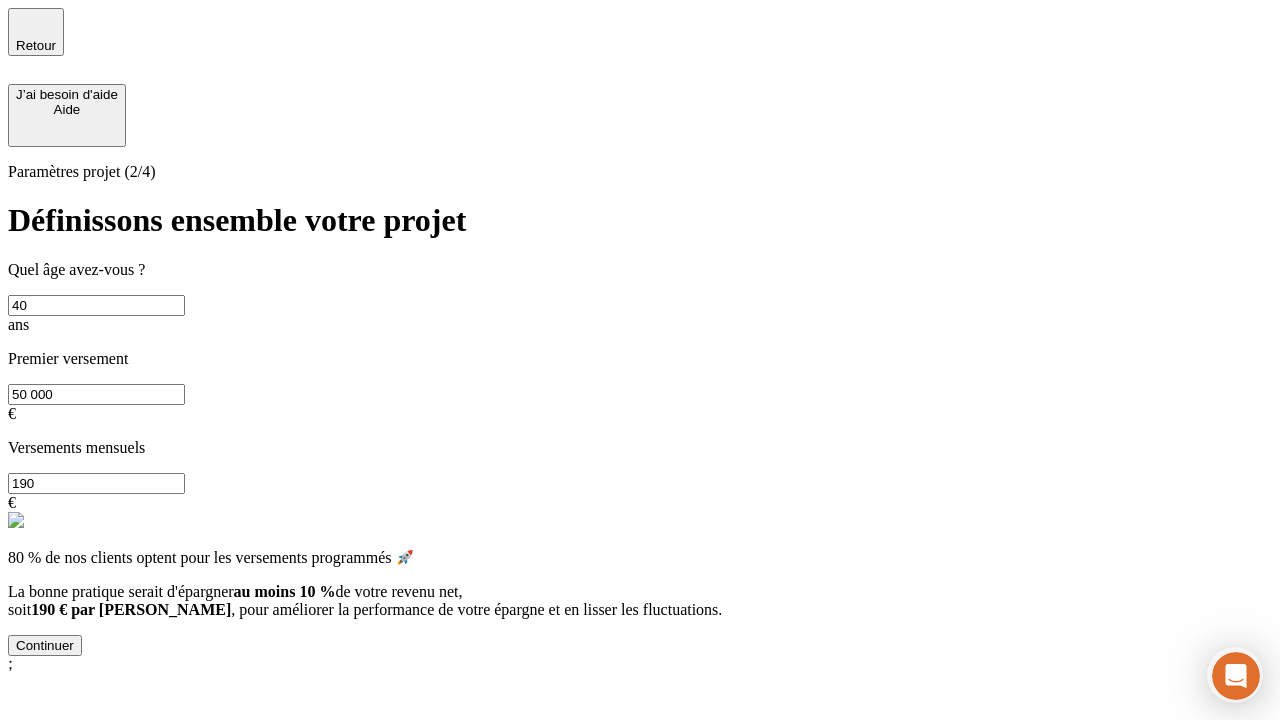 type on "50 000" 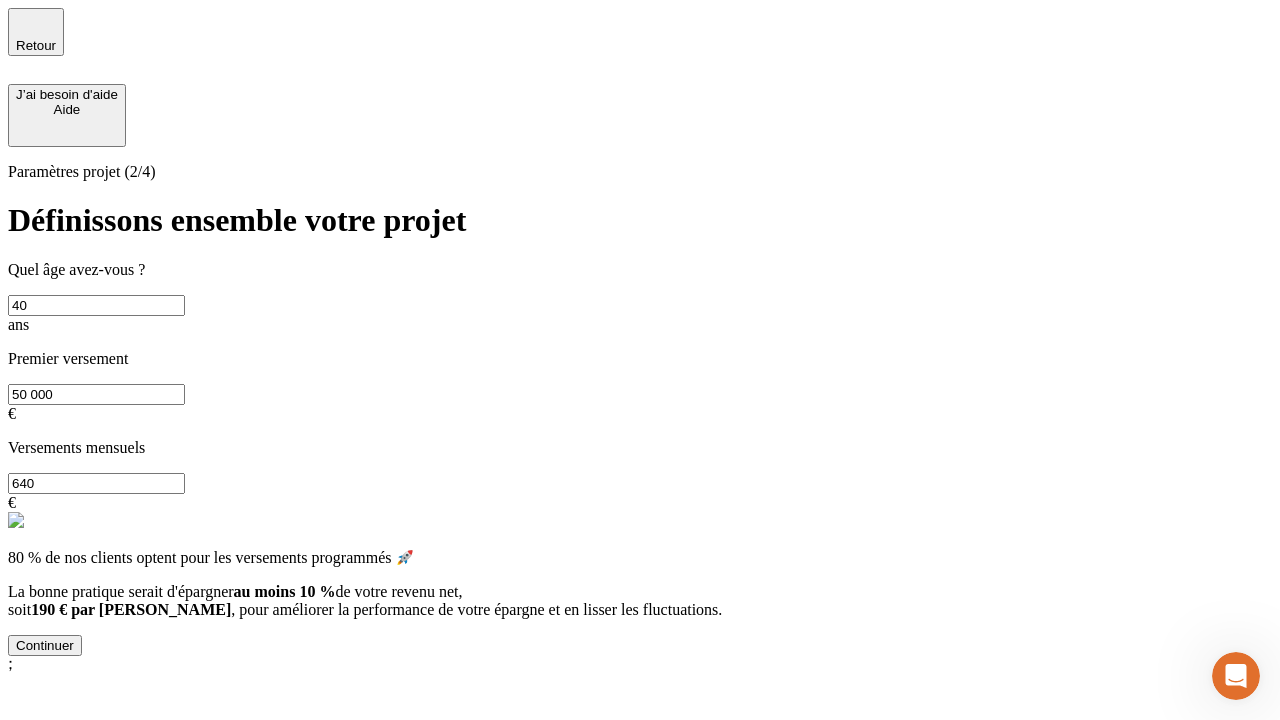 scroll, scrollTop: 0, scrollLeft: 0, axis: both 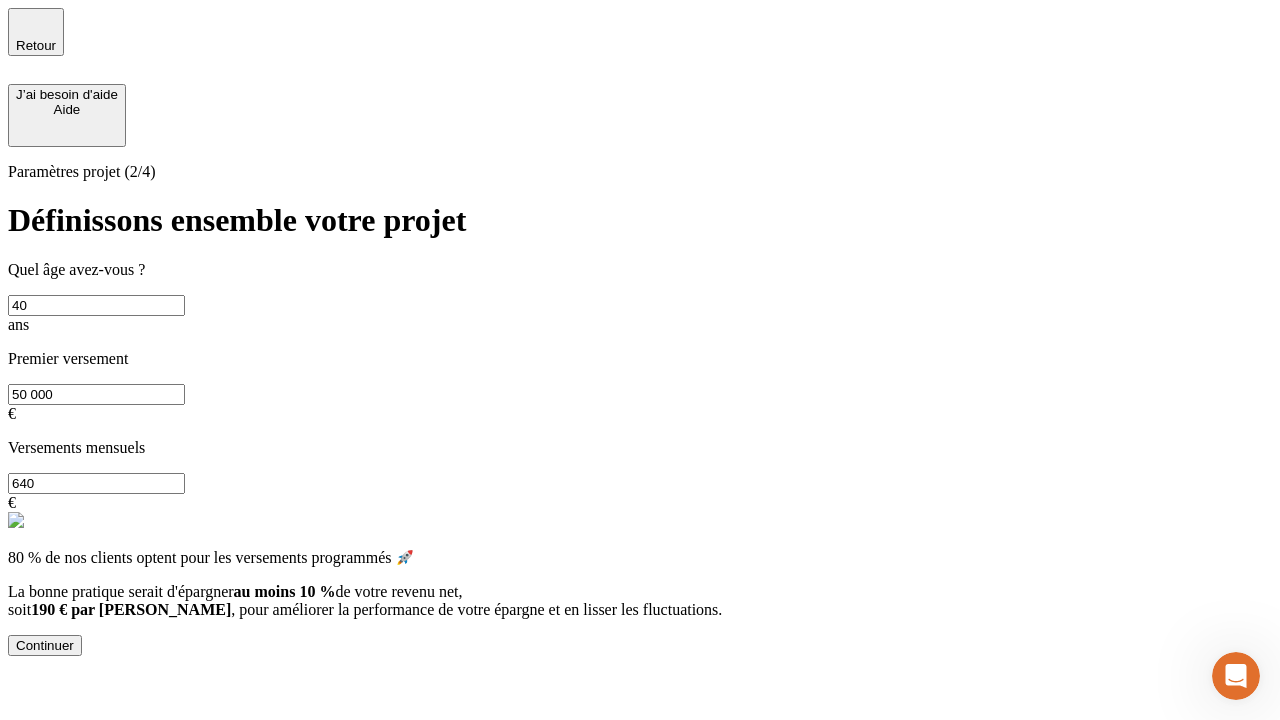 type on "640" 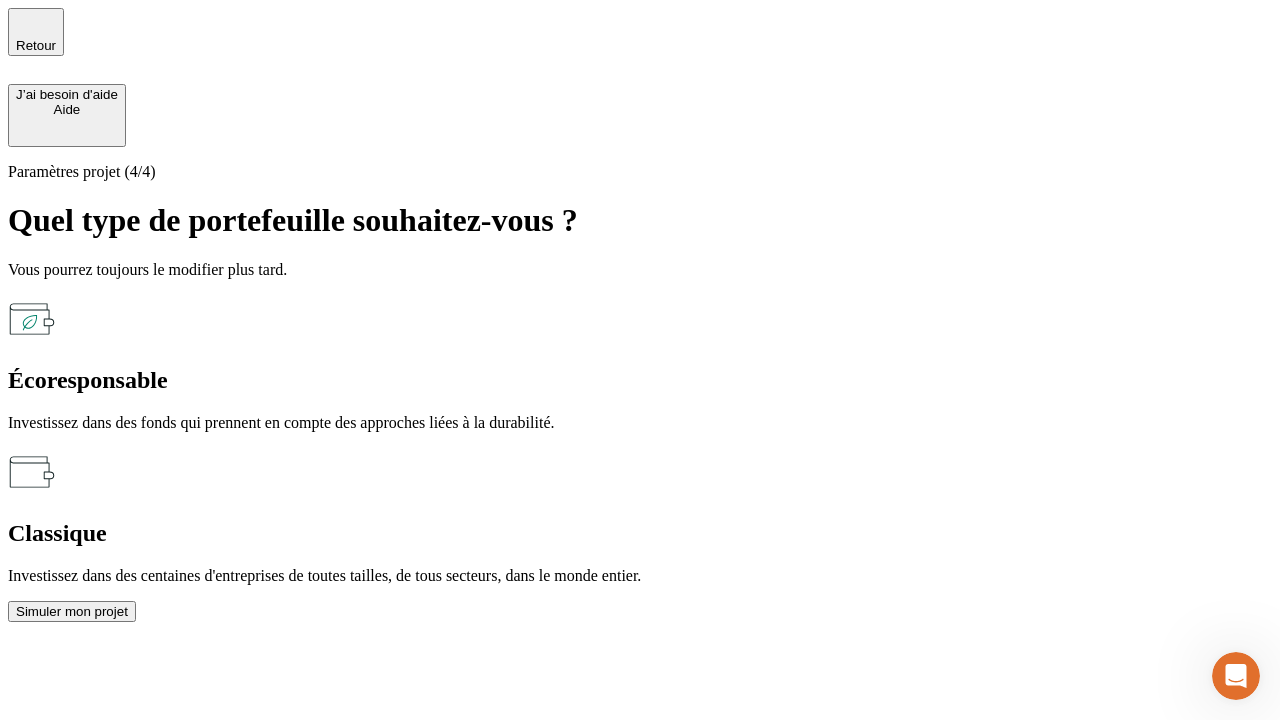click on "Écoresponsable" at bounding box center (640, 380) 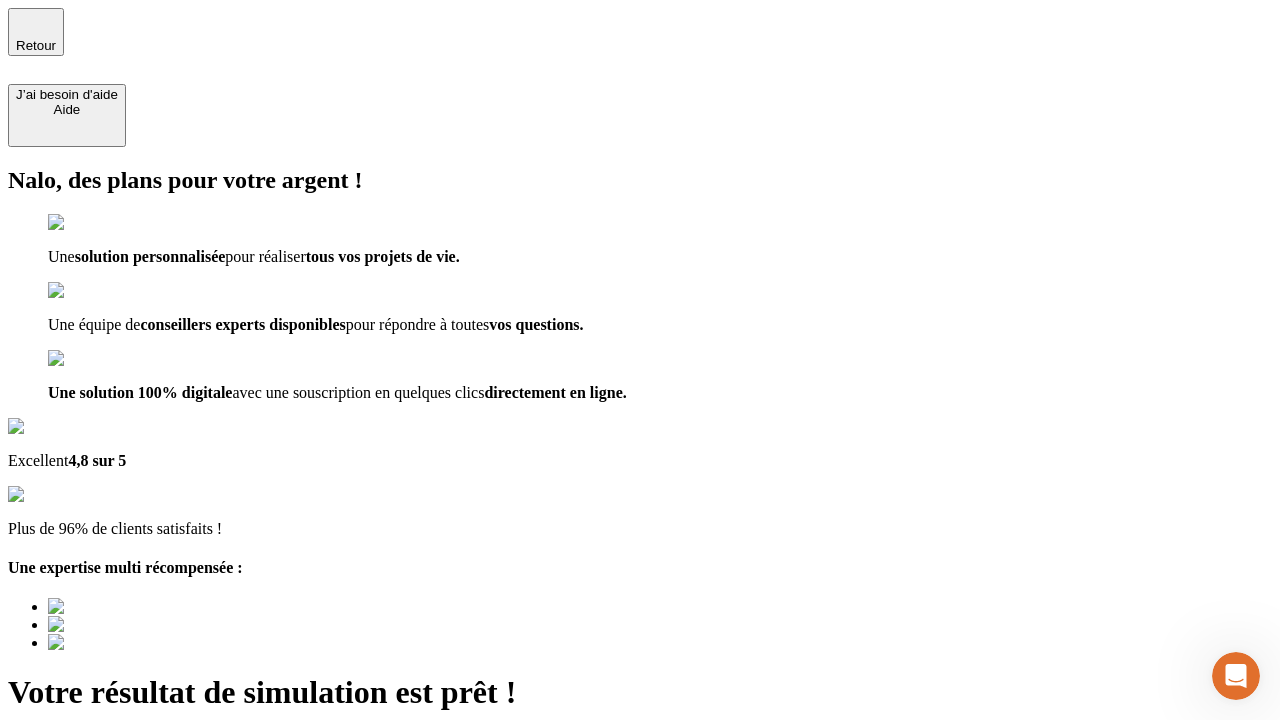 click on "Découvrir ma simulation" at bounding box center [87, 797] 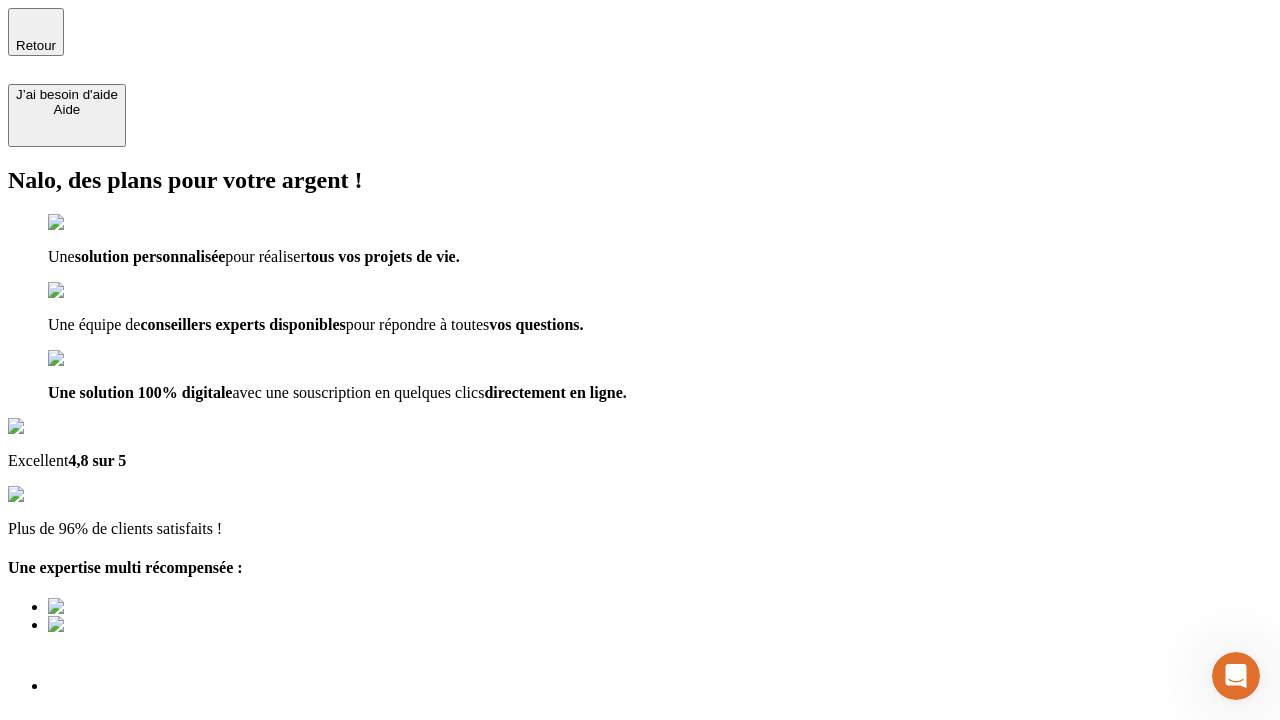 type on "[EMAIL_ADDRESS][DOMAIN_NAME]" 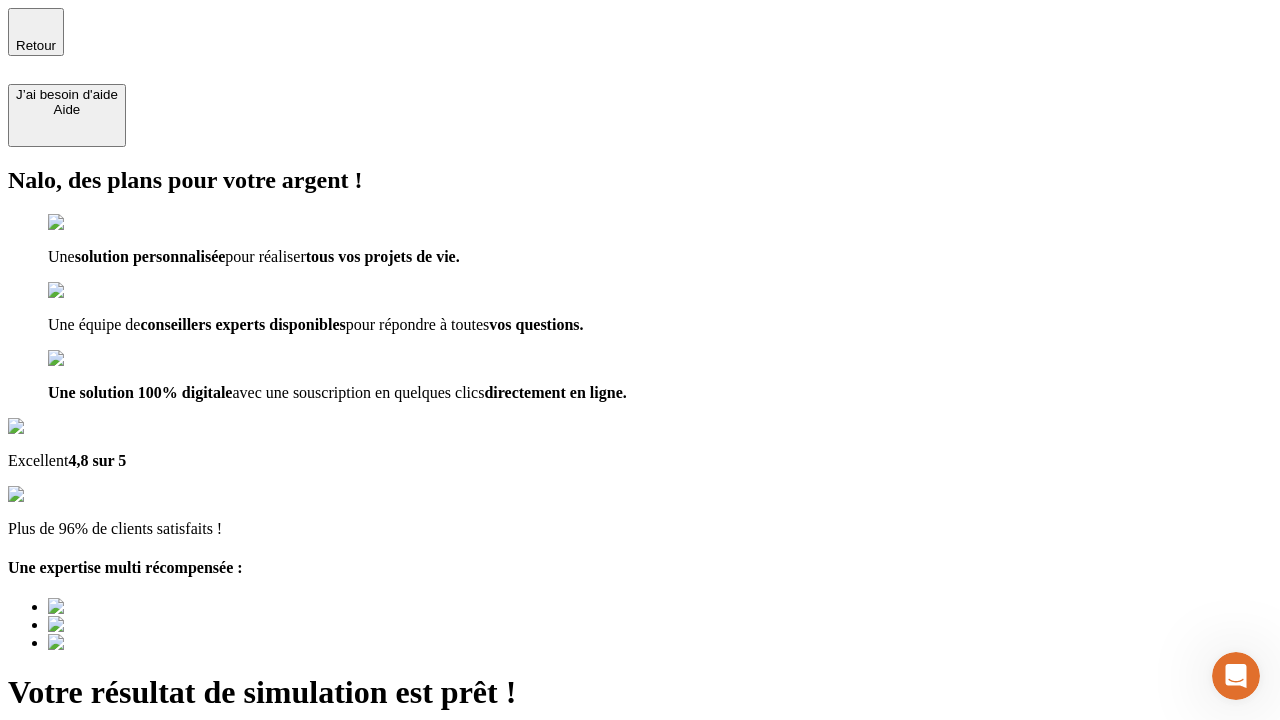 click on "Découvrir ma simulation" at bounding box center (87, 847) 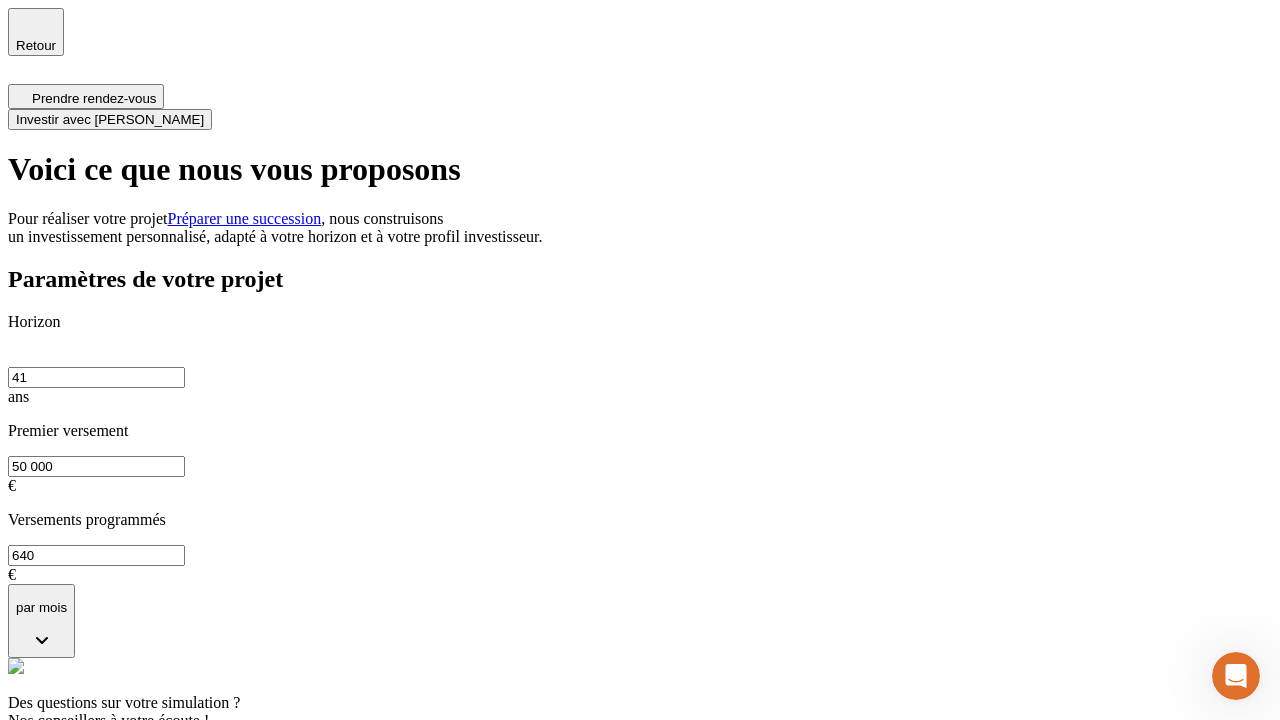 click on "Investir avec [PERSON_NAME]" at bounding box center [110, 119] 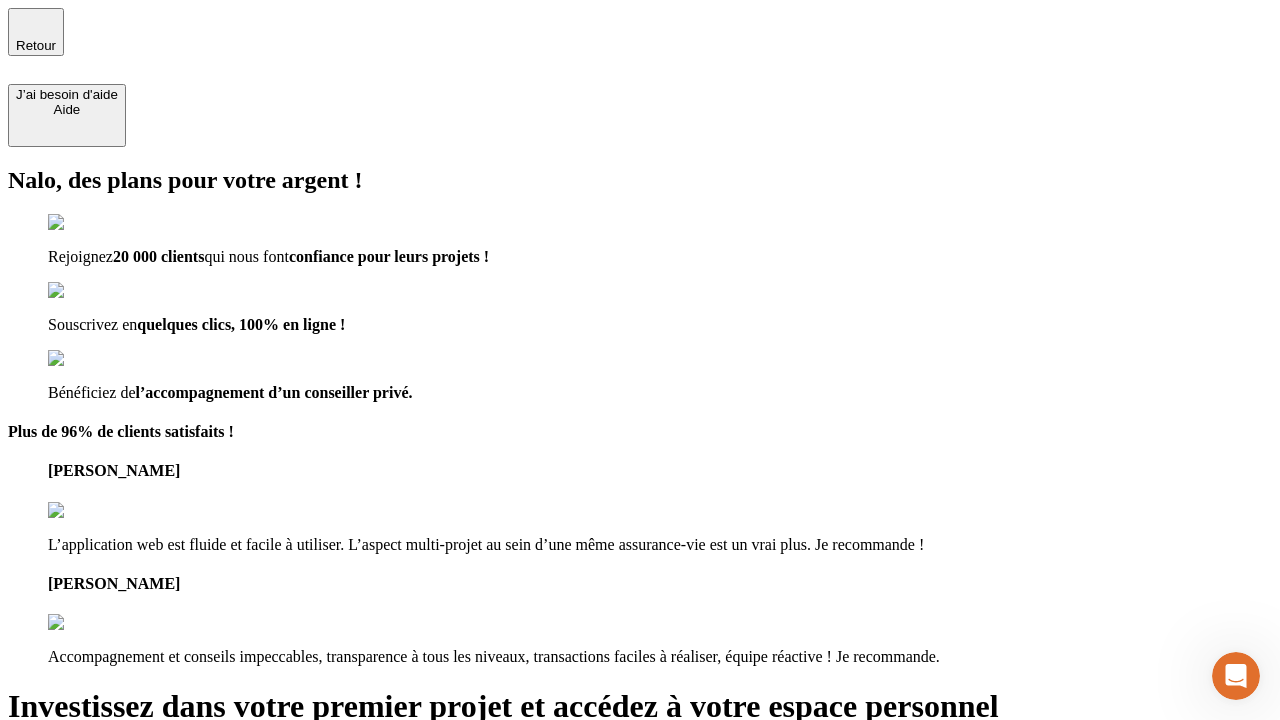 type on "[EMAIL_ADDRESS][DOMAIN_NAME]" 